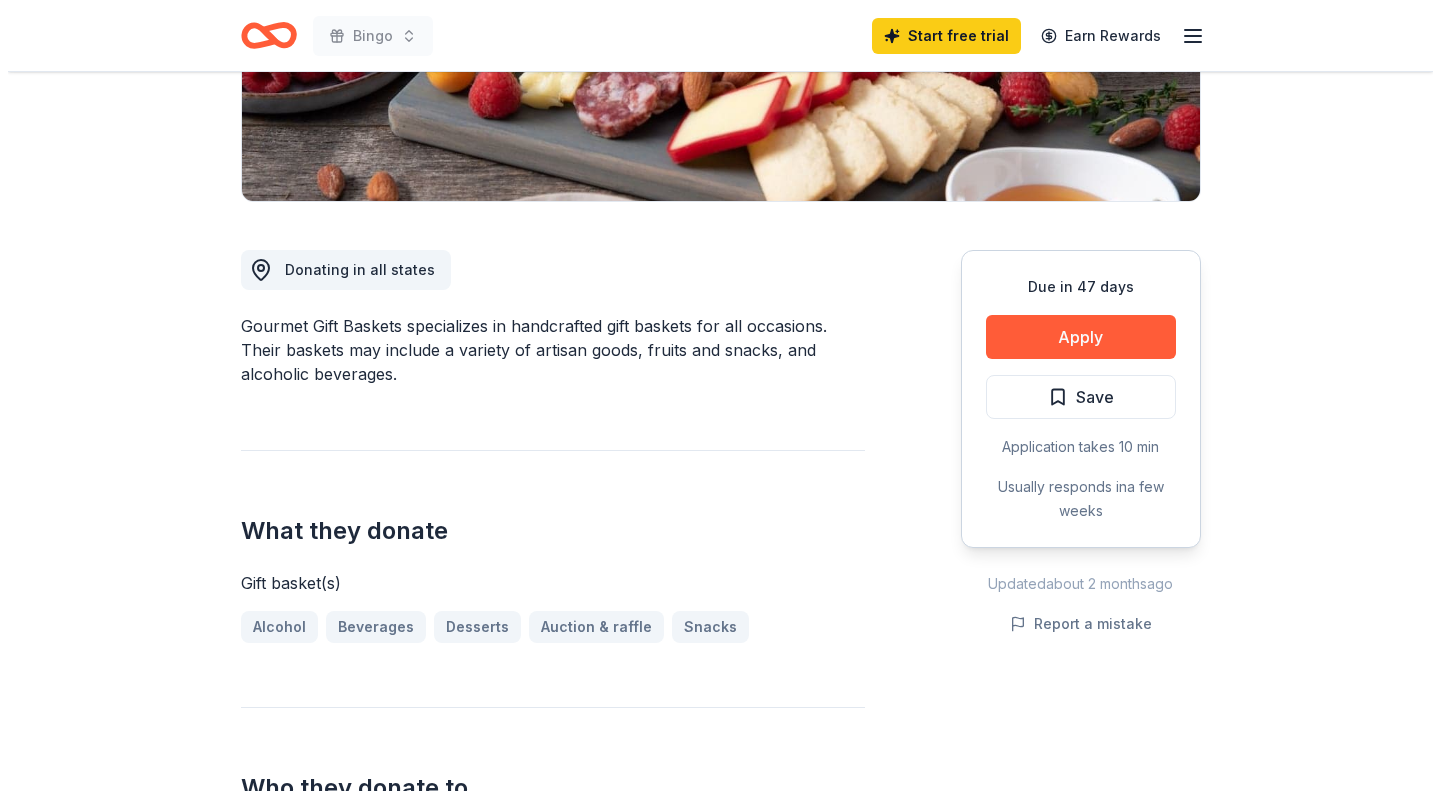 scroll, scrollTop: 400, scrollLeft: 0, axis: vertical 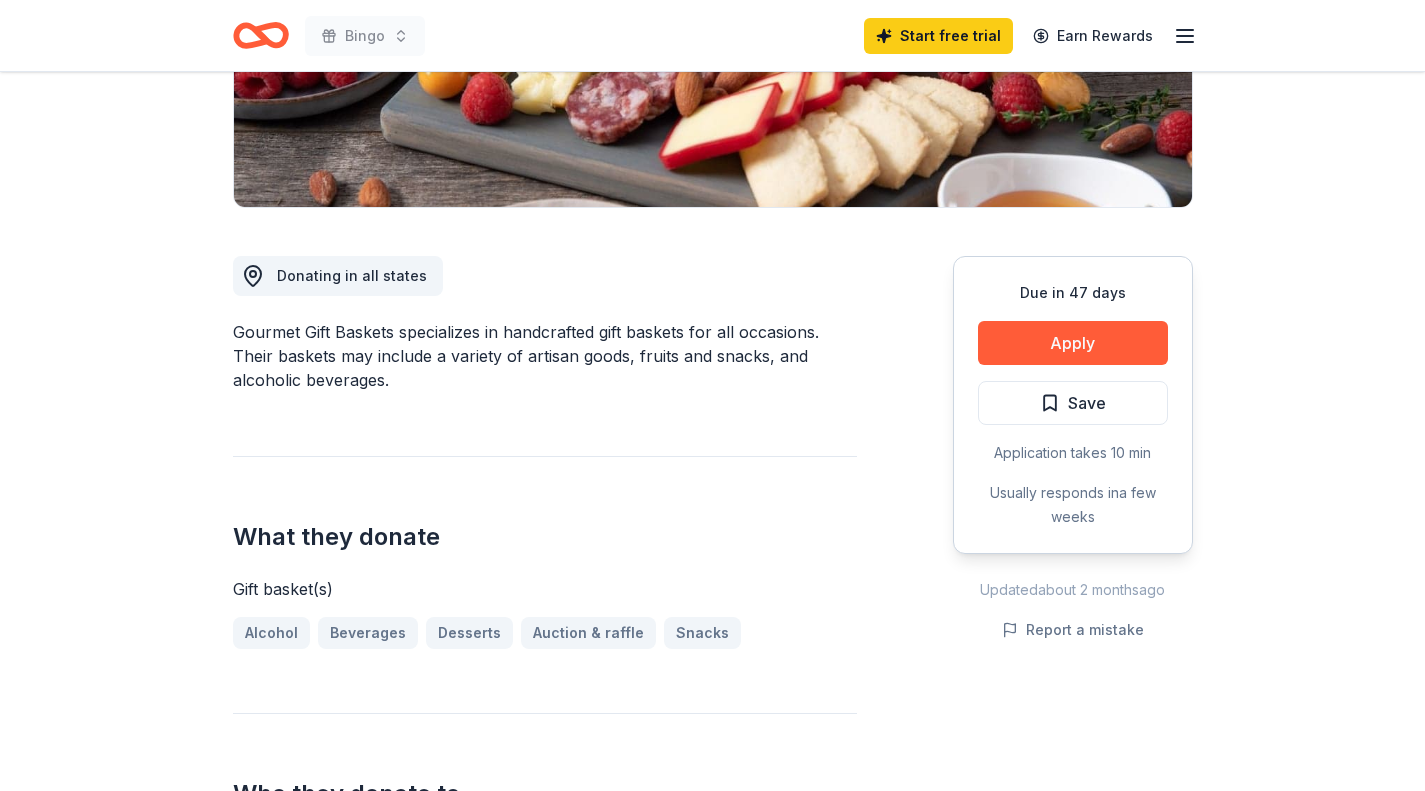 click on "Apply" at bounding box center [1073, 343] 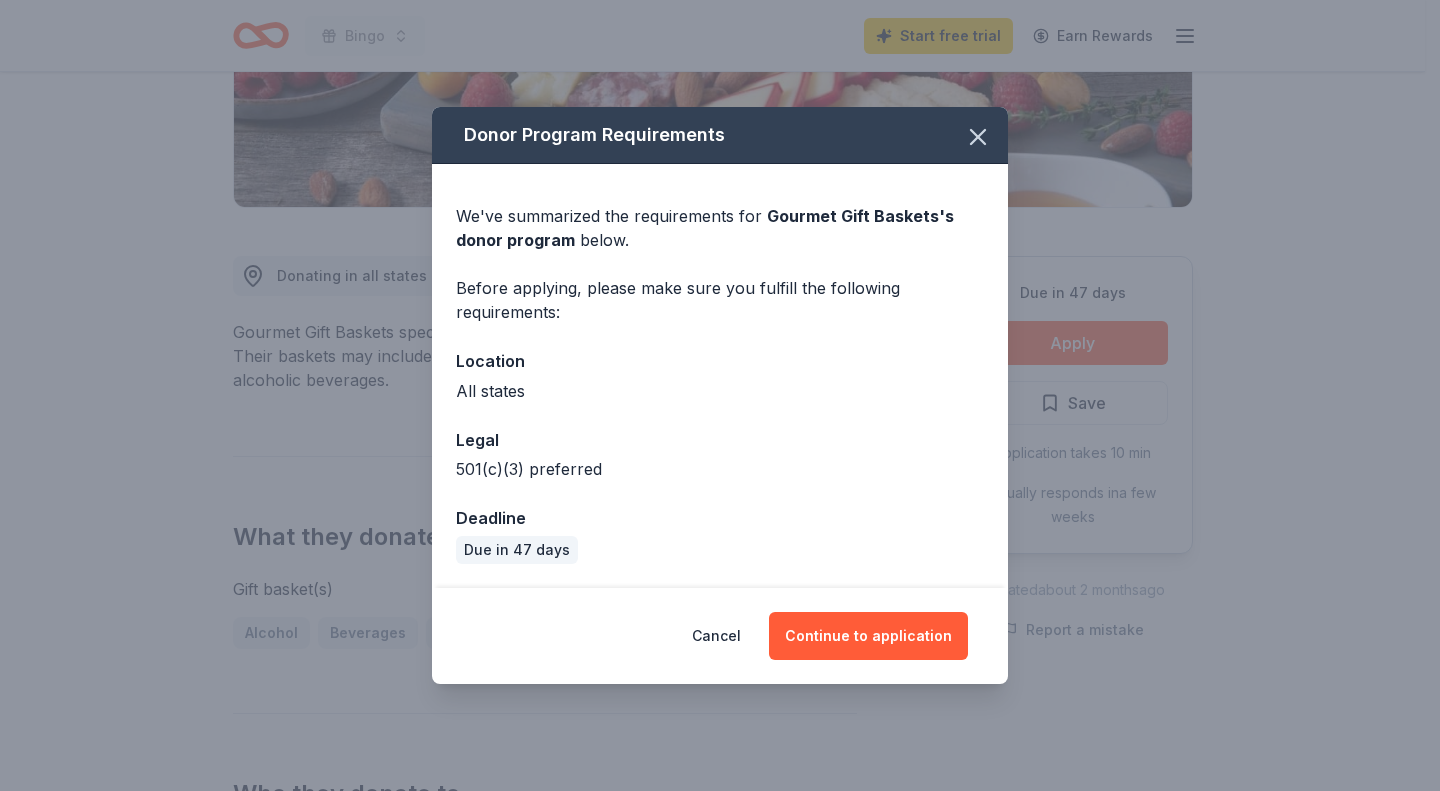 click on "Continue to application" at bounding box center (868, 636) 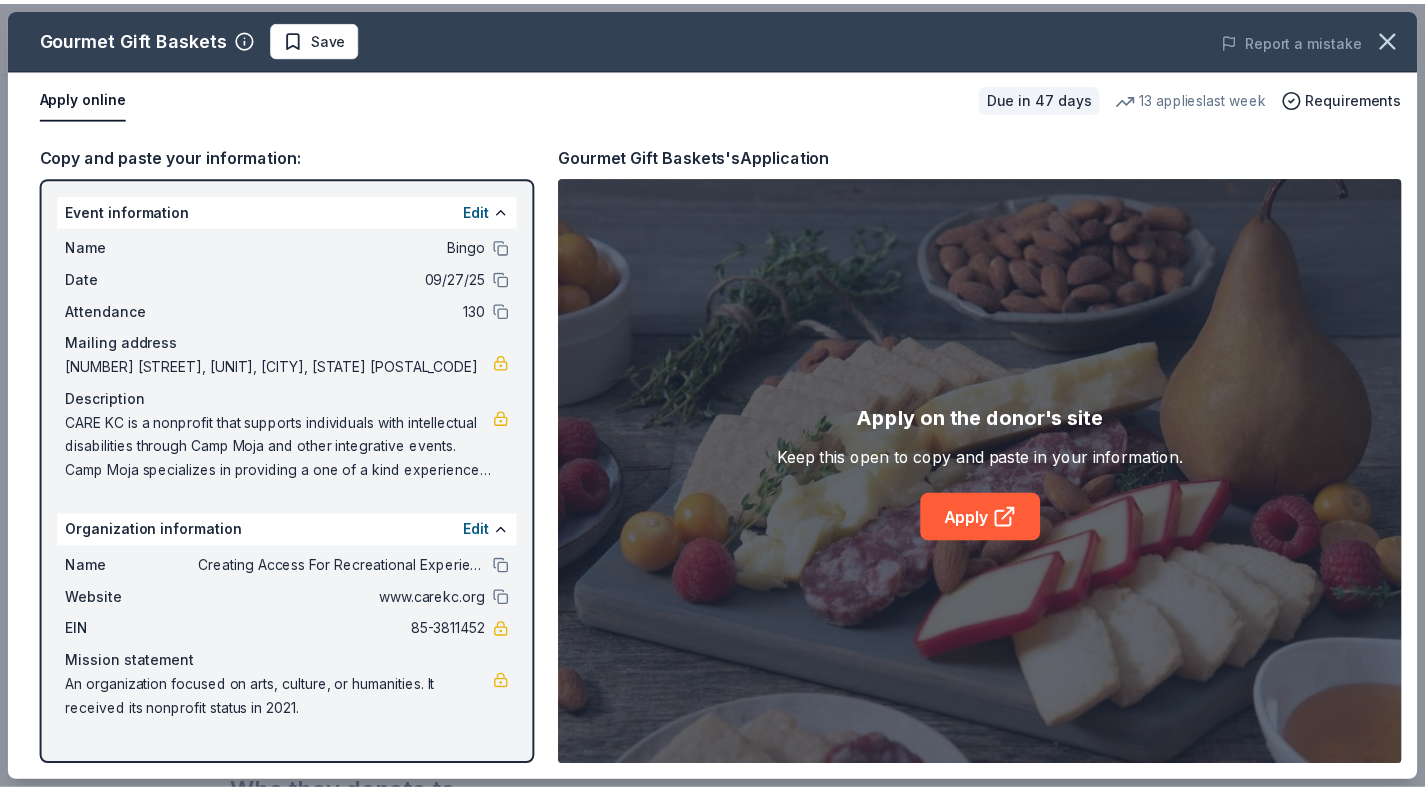 scroll, scrollTop: 78, scrollLeft: 0, axis: vertical 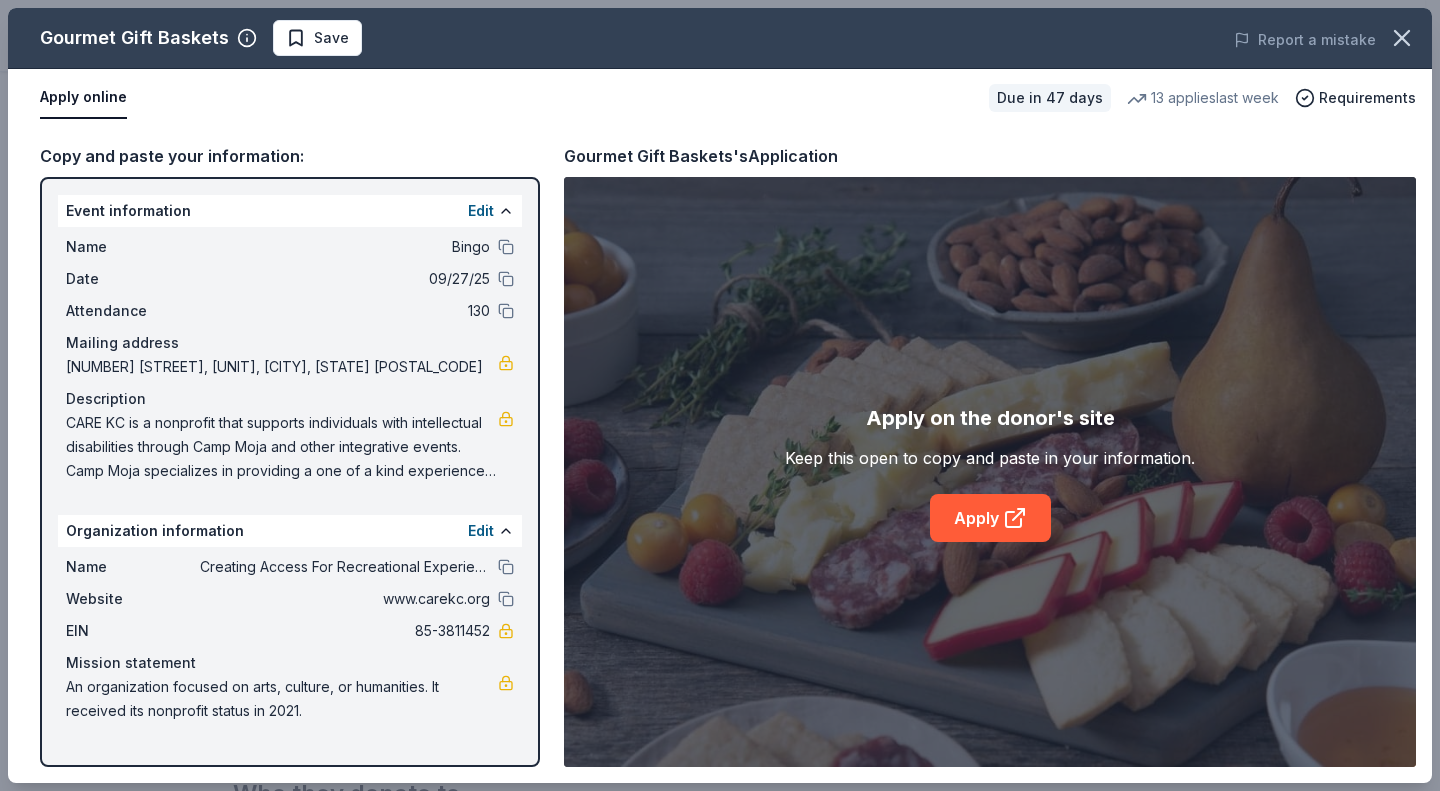 click on "Apply" at bounding box center (990, 518) 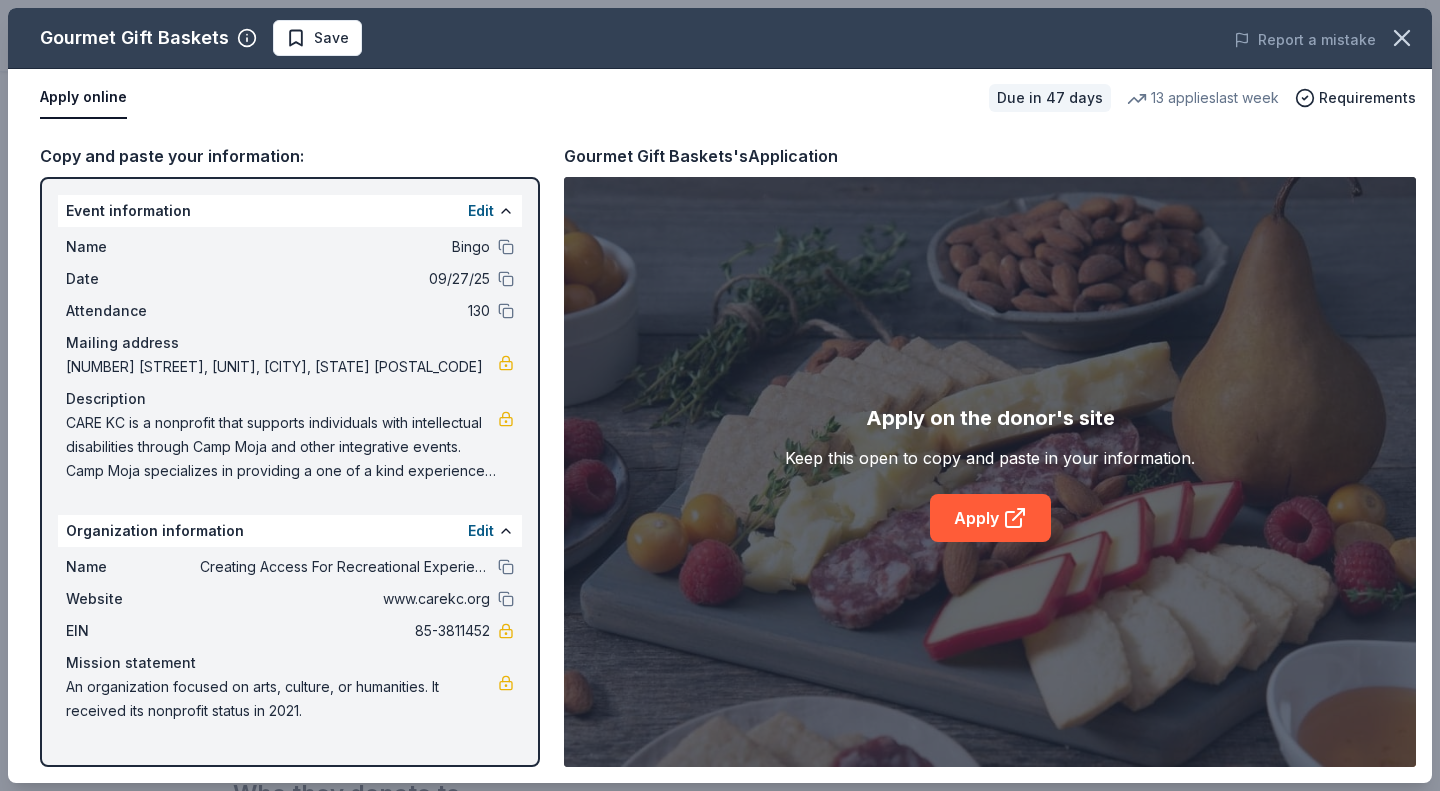 drag, startPoint x: 254, startPoint y: 45, endPoint x: 31, endPoint y: 31, distance: 223.43903 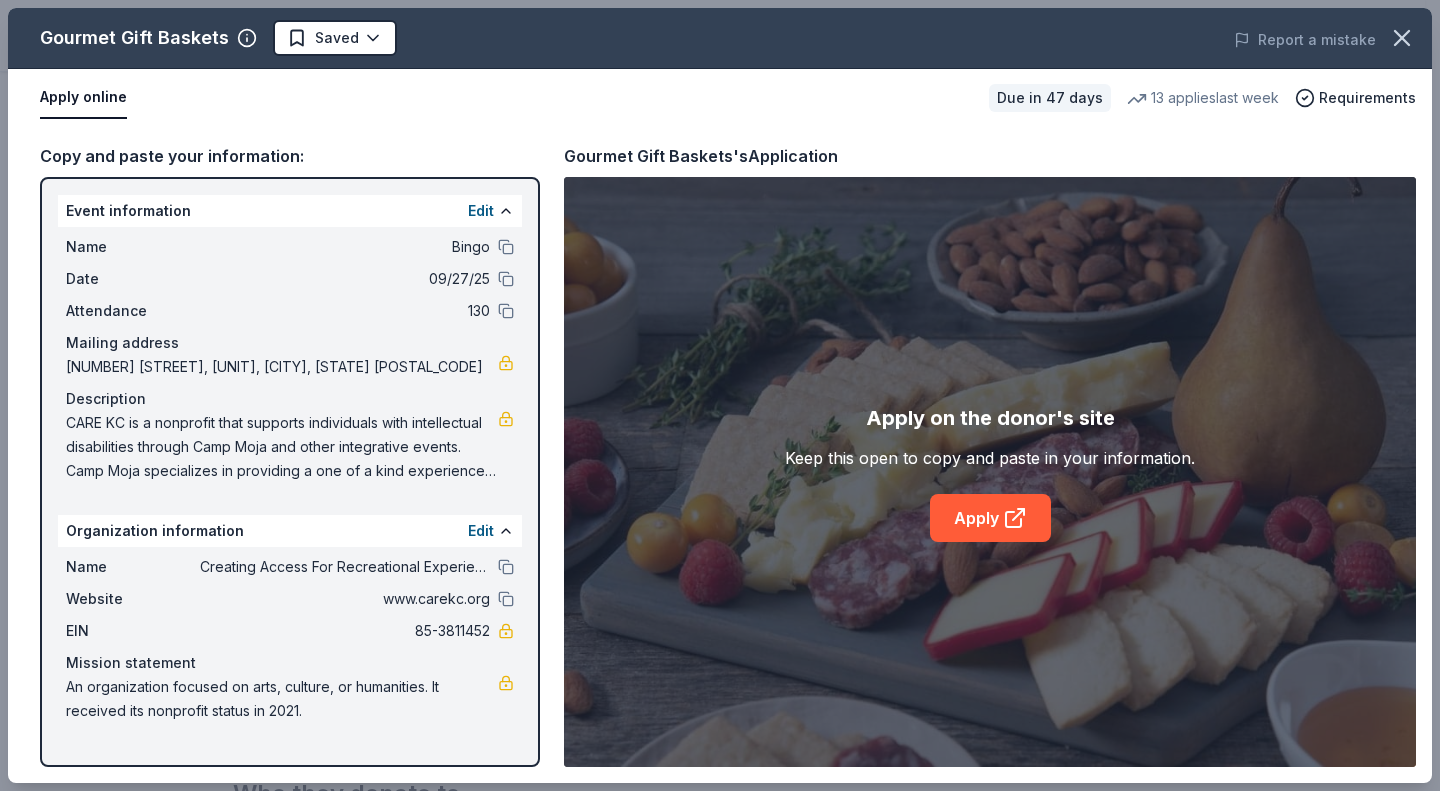 click 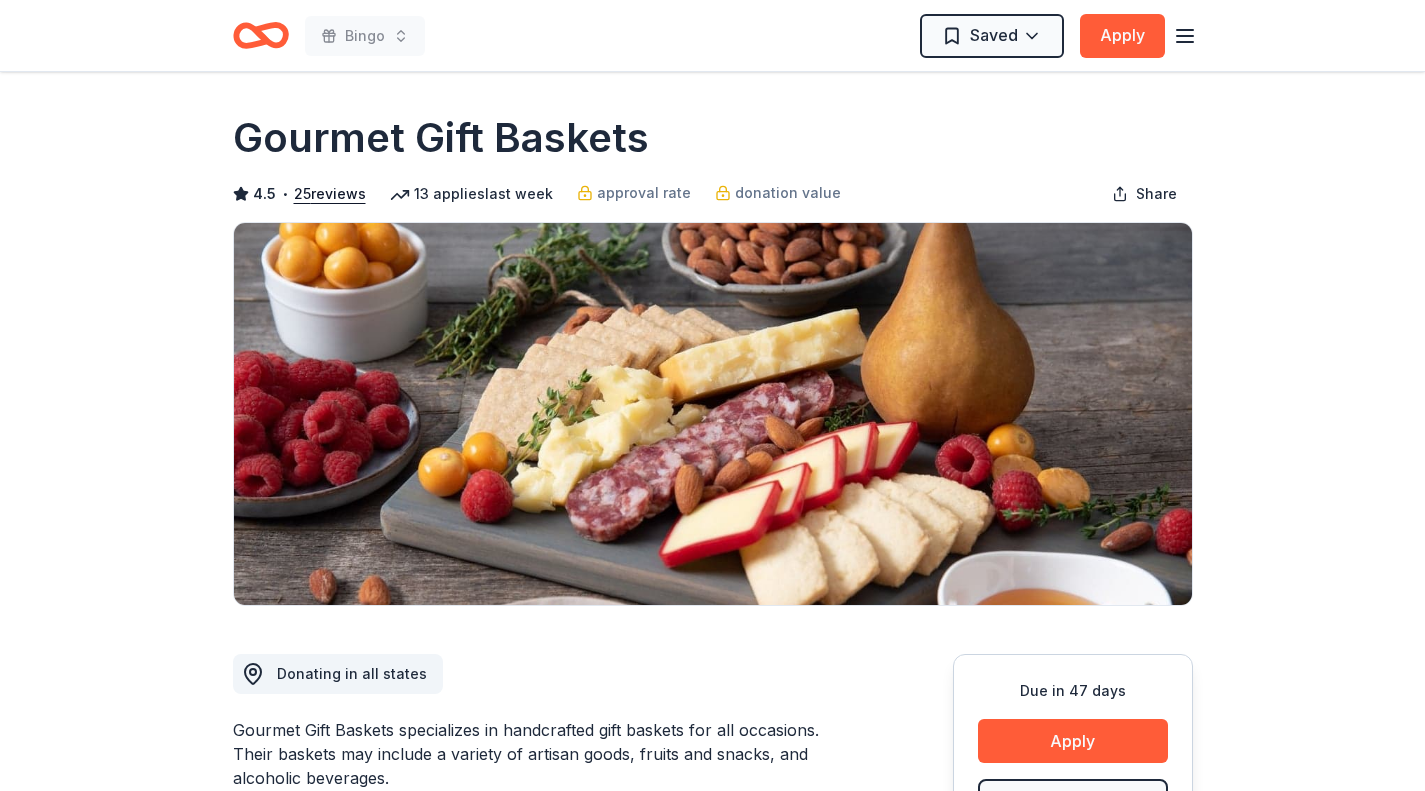 scroll, scrollTop: 0, scrollLeft: 0, axis: both 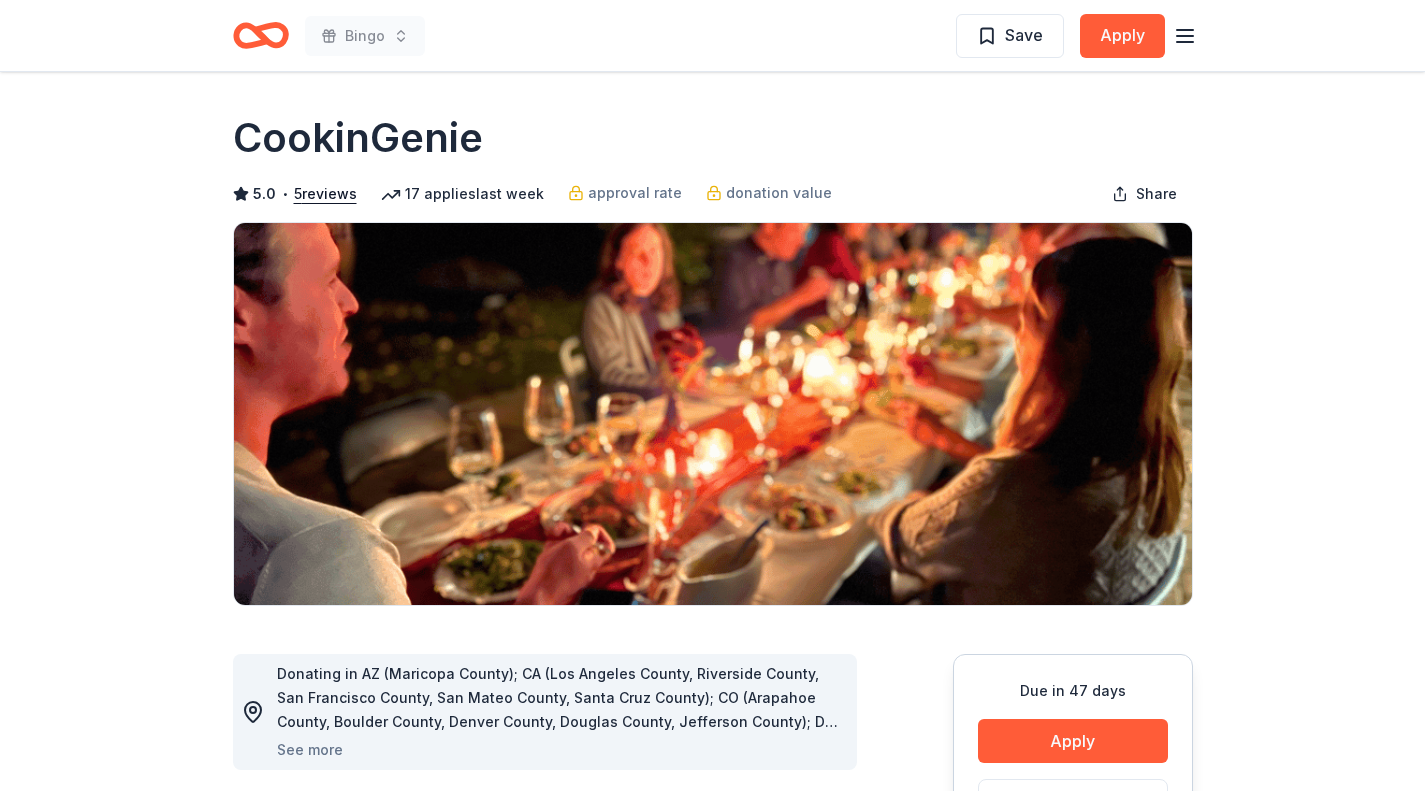 click 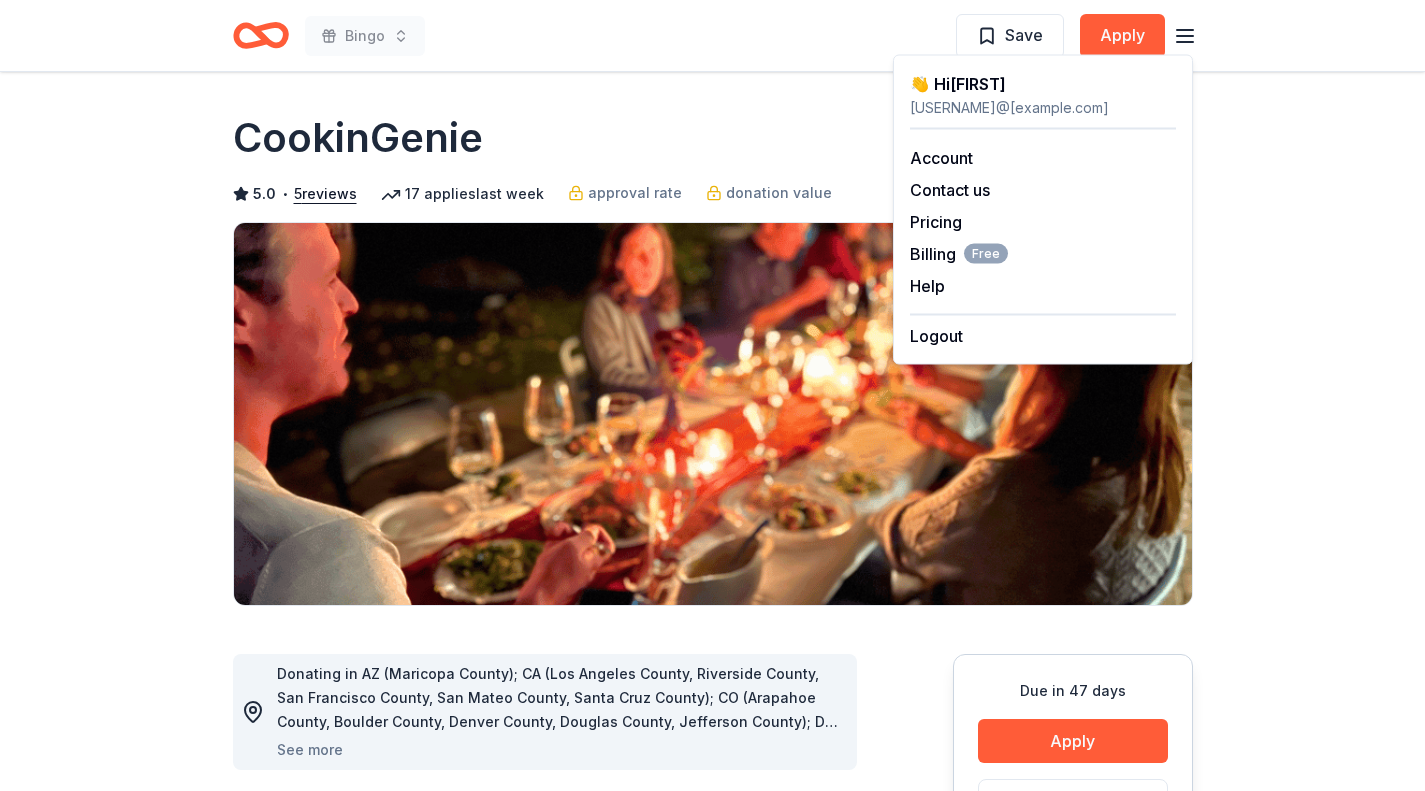 click on "Account" at bounding box center (941, 158) 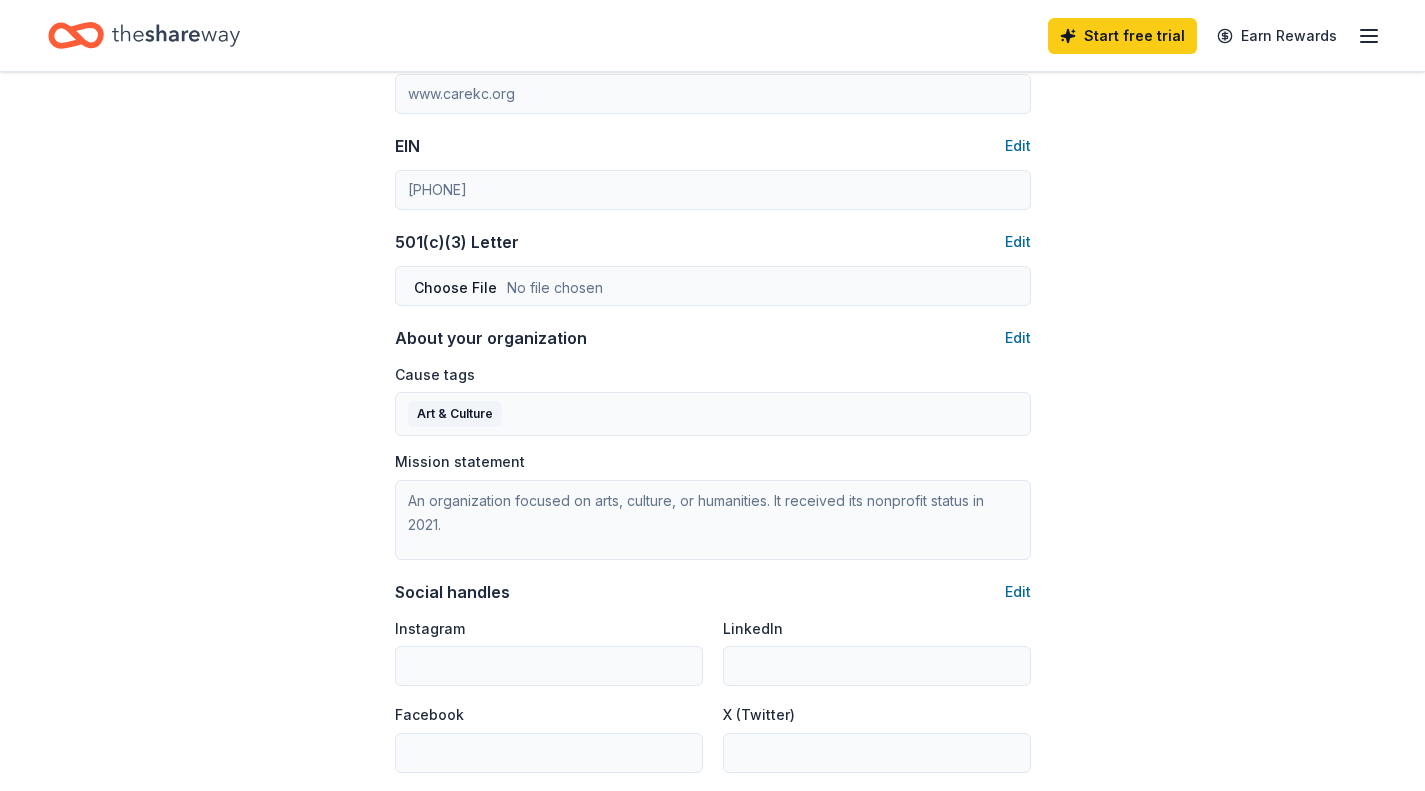 scroll, scrollTop: 941, scrollLeft: 0, axis: vertical 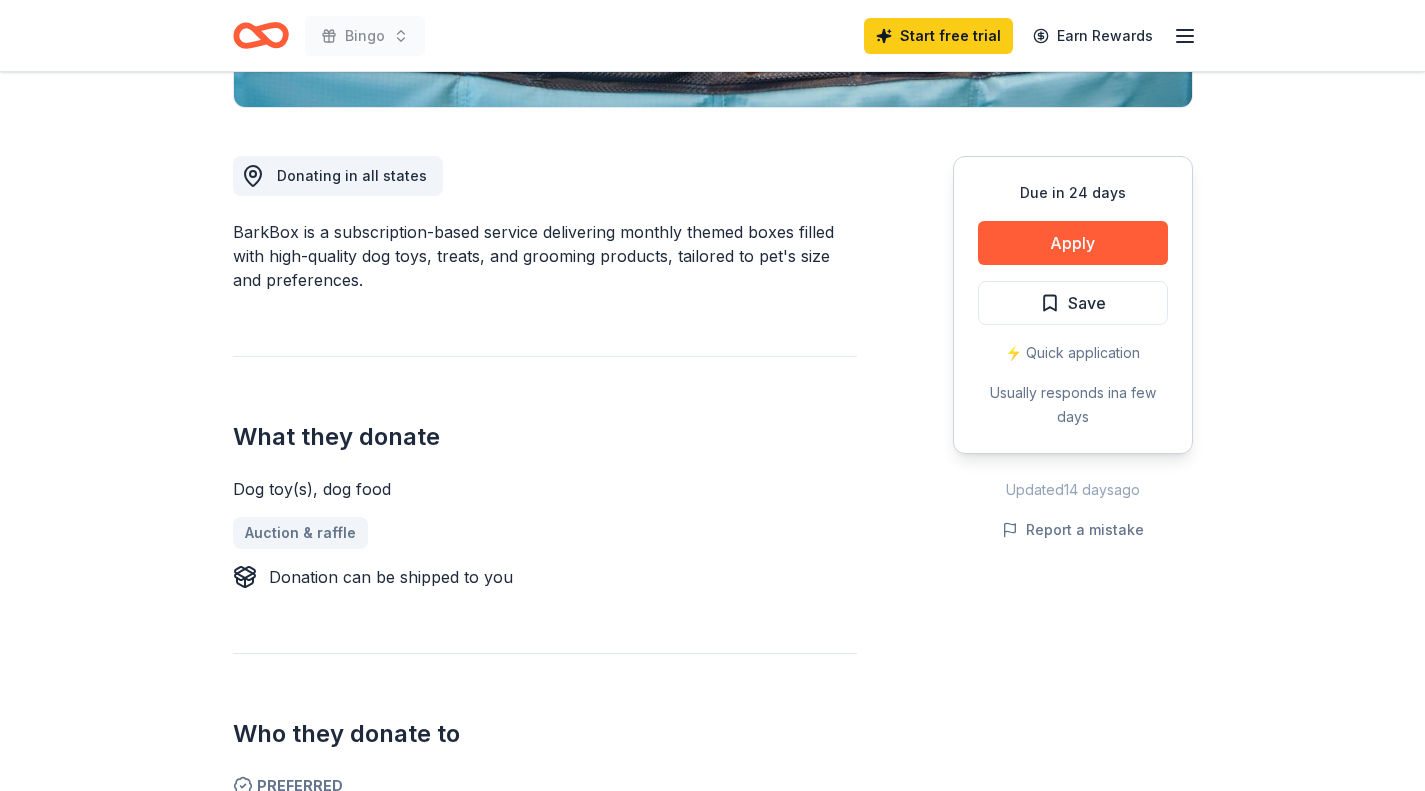 click on "Apply" at bounding box center (1073, 243) 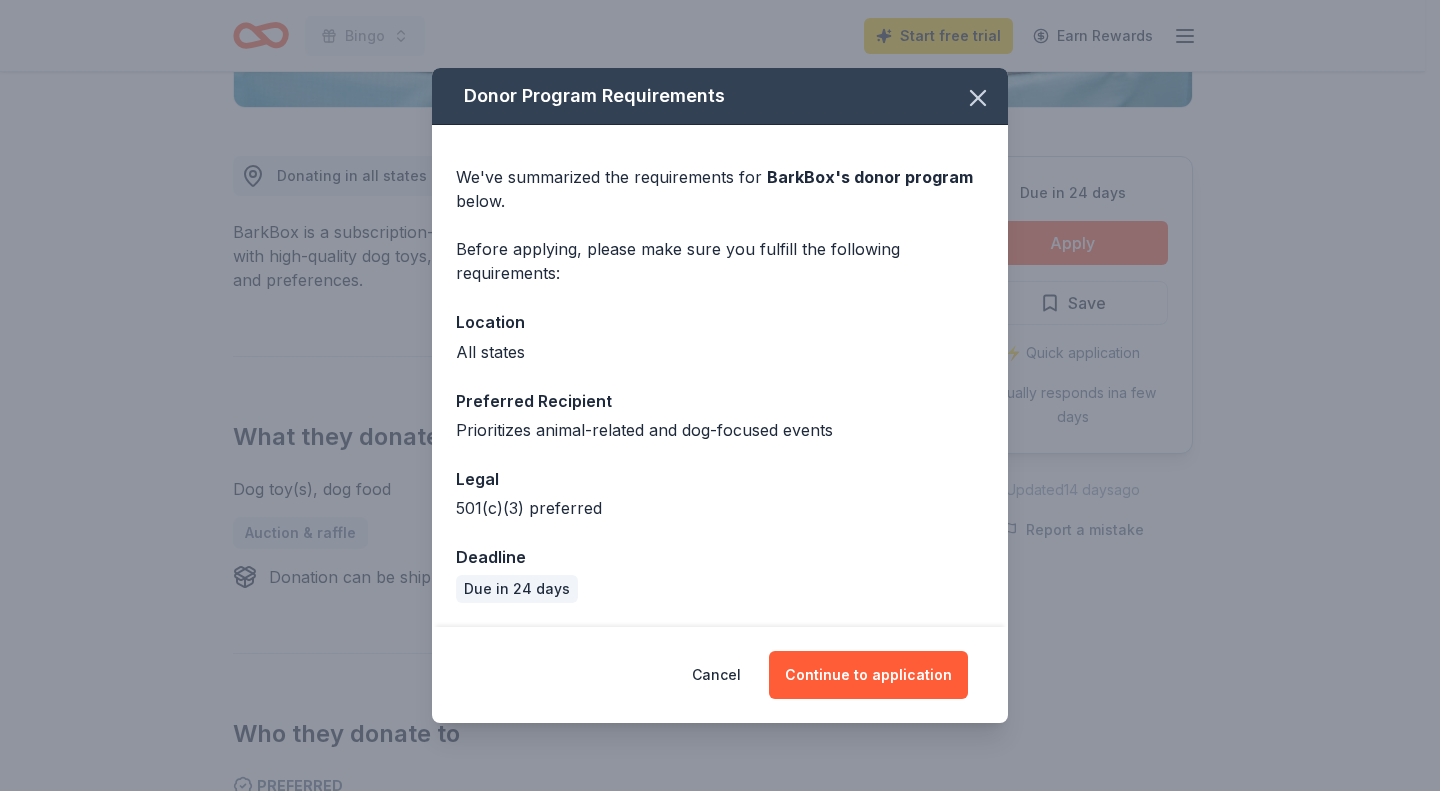scroll, scrollTop: 56, scrollLeft: 0, axis: vertical 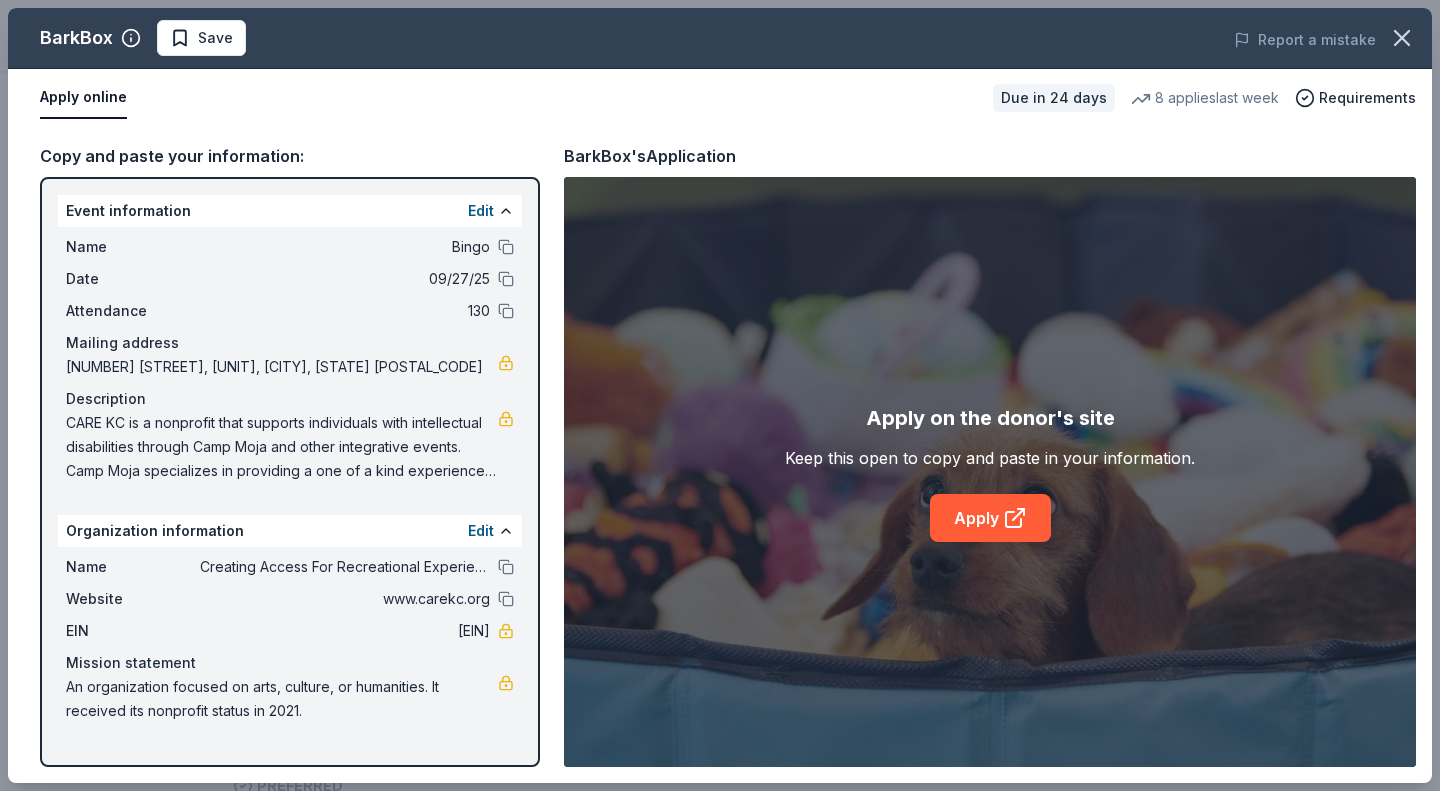 click on "Apply on the donor's site Keep this open to copy and paste in your information. Apply" at bounding box center (990, 472) 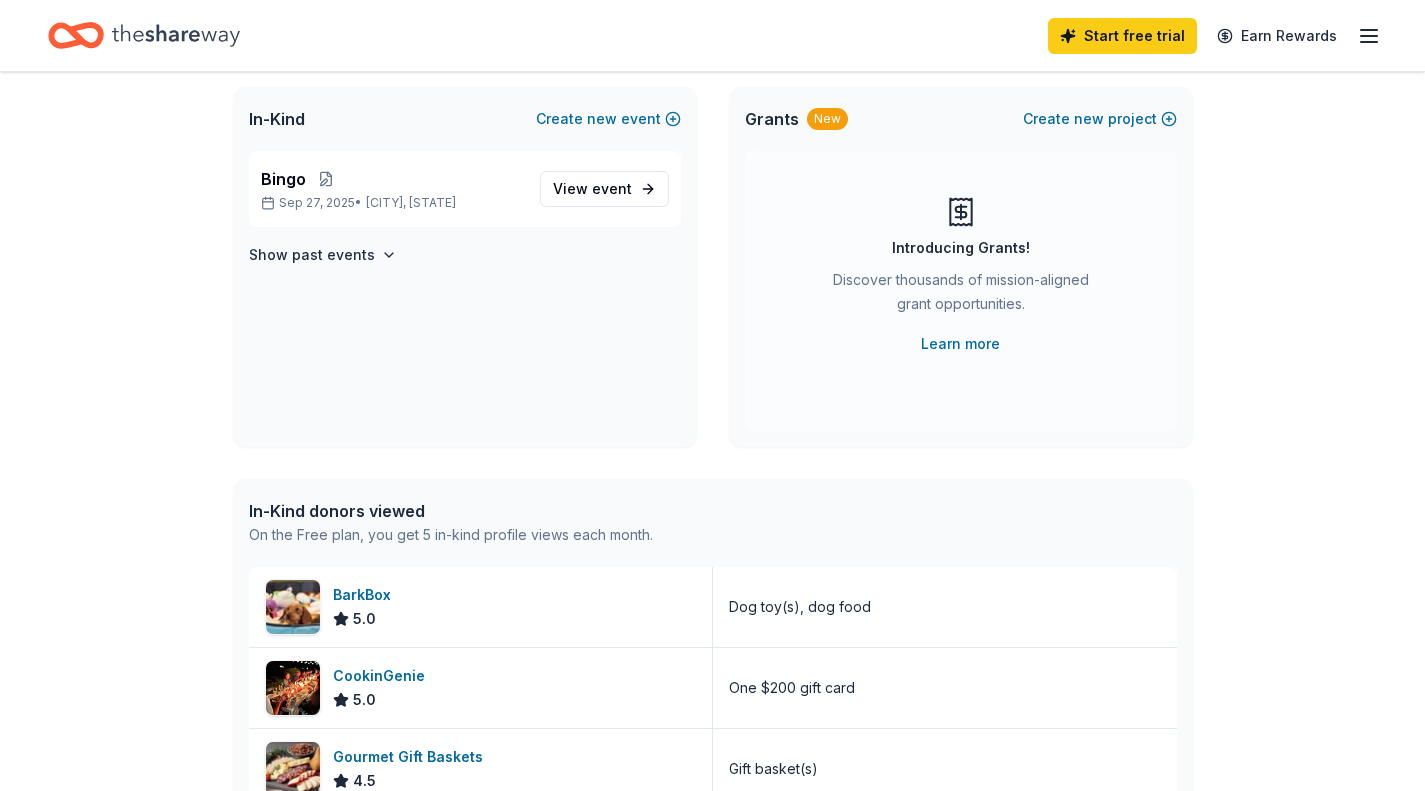 scroll, scrollTop: 0, scrollLeft: 0, axis: both 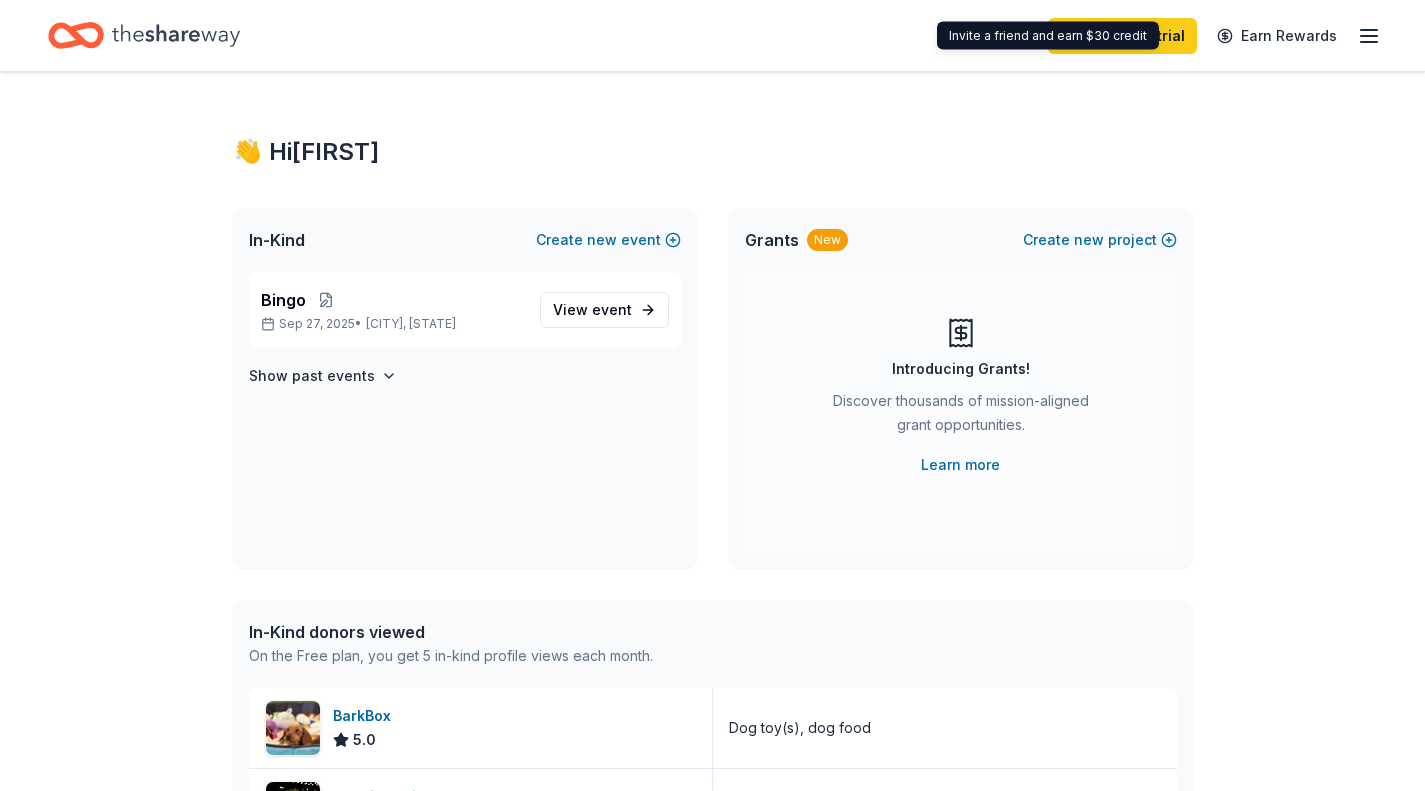click on "Earn Rewards" at bounding box center [1277, 36] 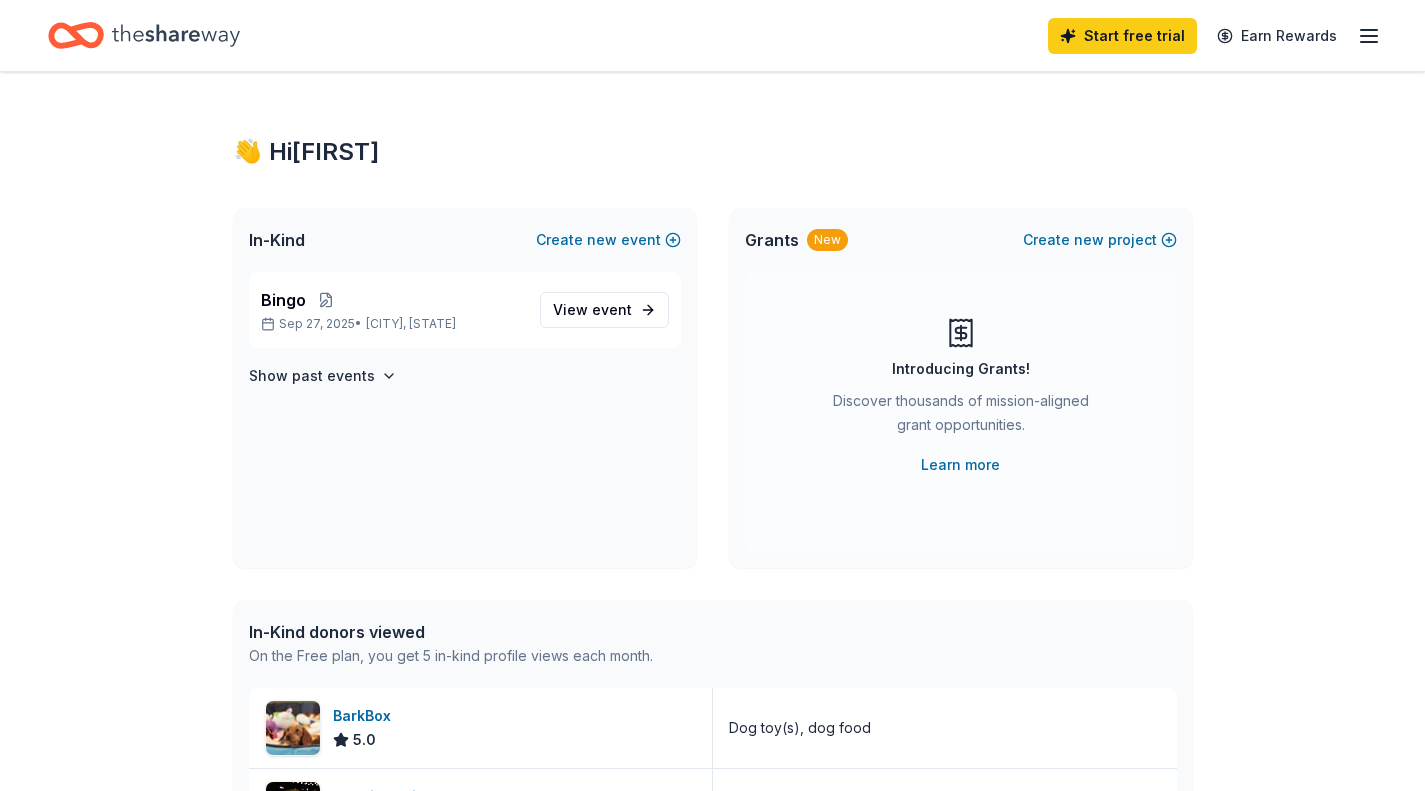 click 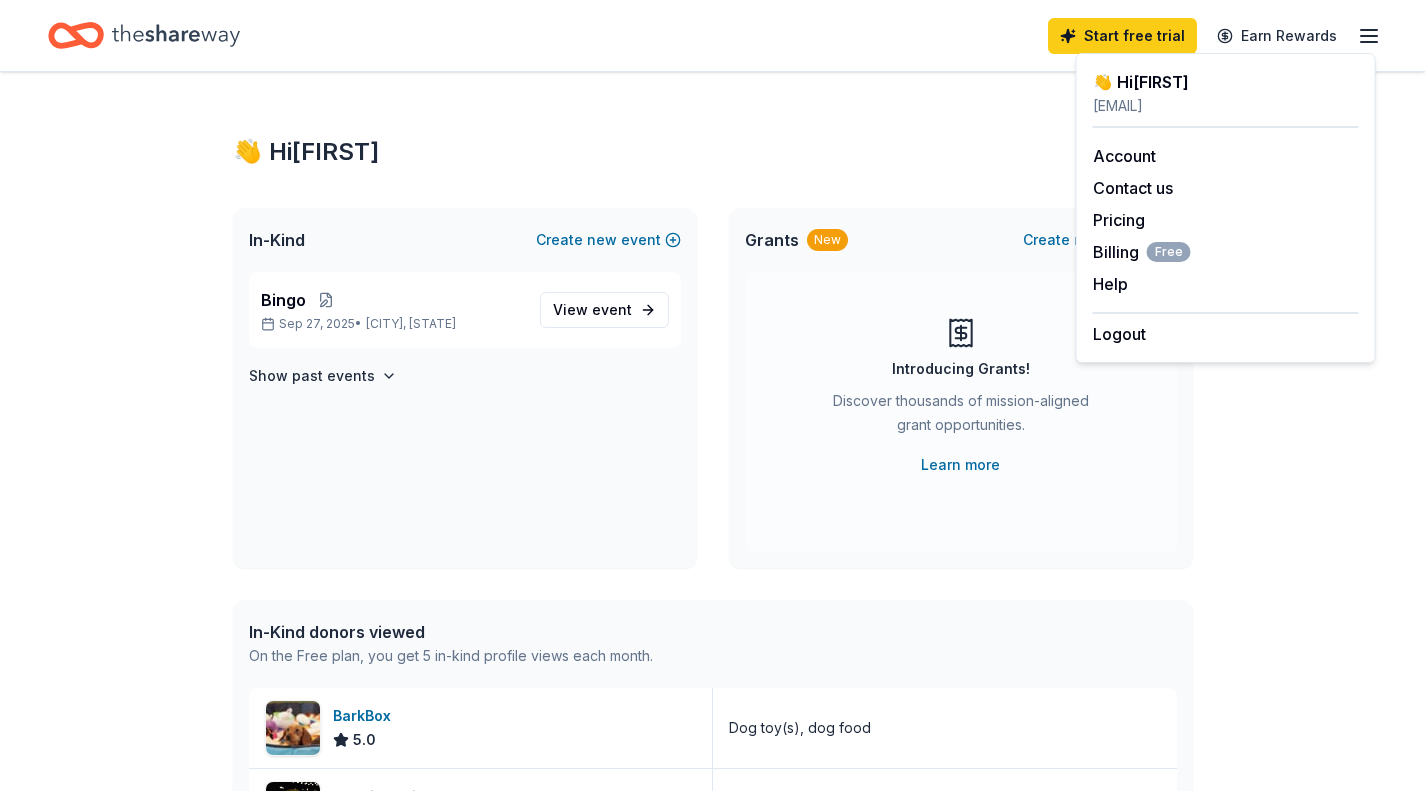 click on "Start free  trial" at bounding box center (1122, 36) 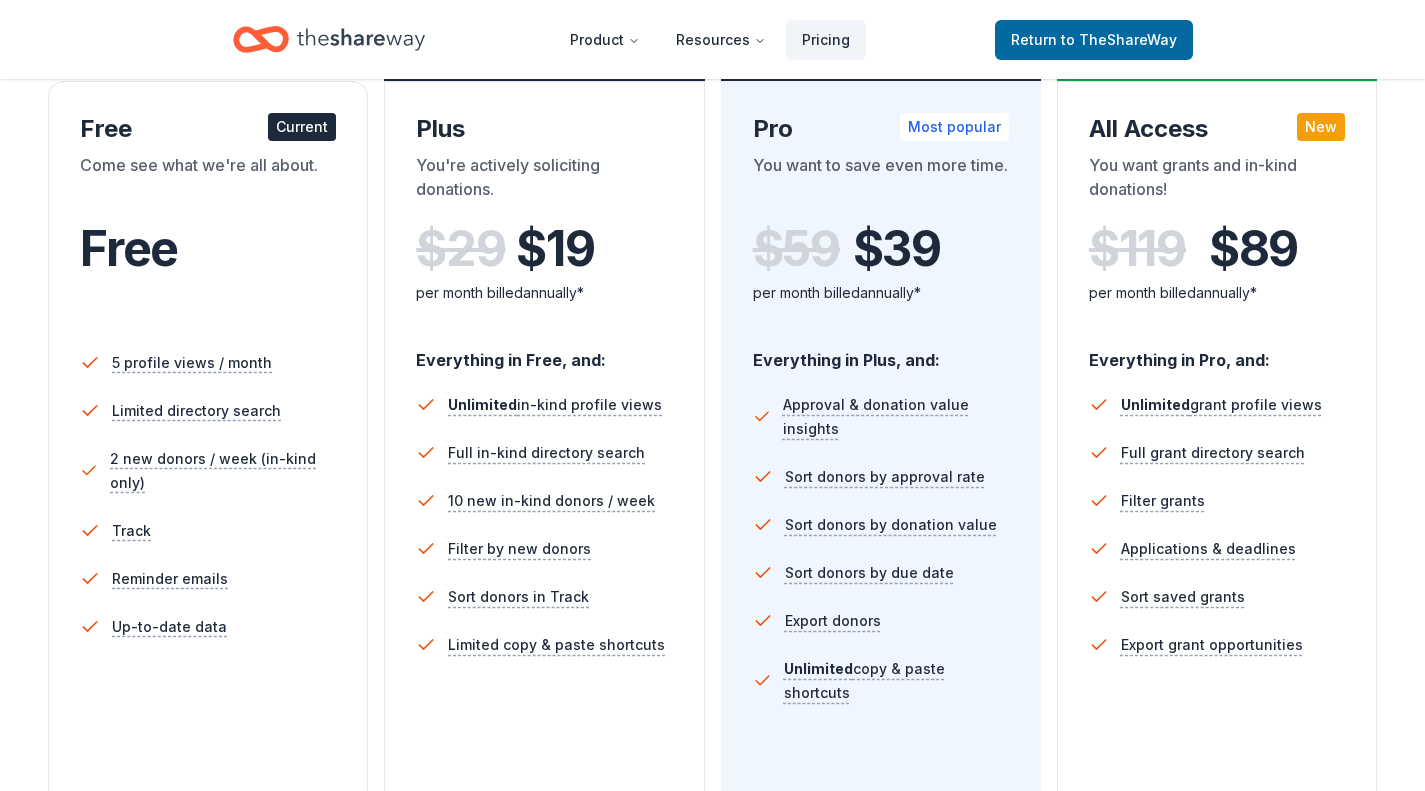scroll, scrollTop: 500, scrollLeft: 0, axis: vertical 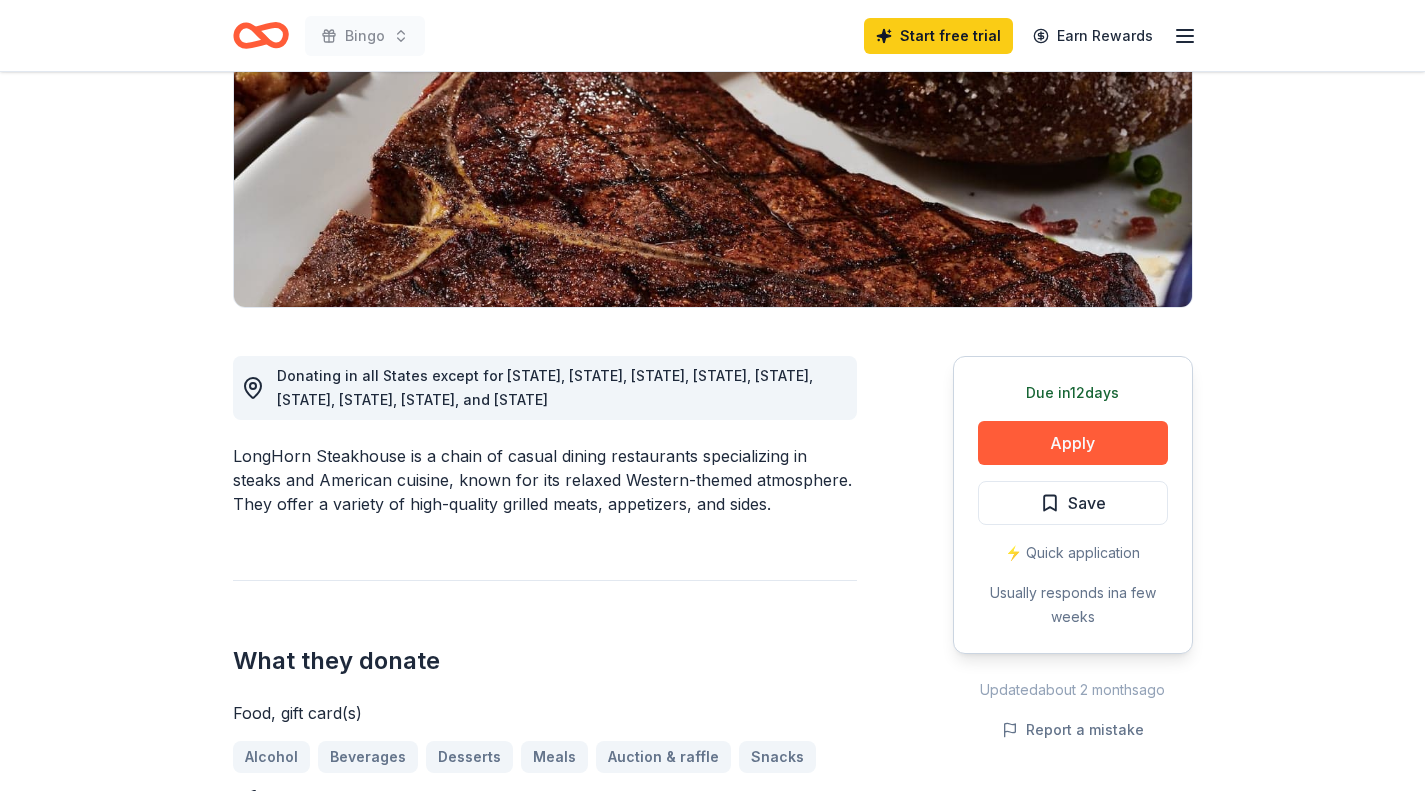 click on "Apply" at bounding box center (1073, 443) 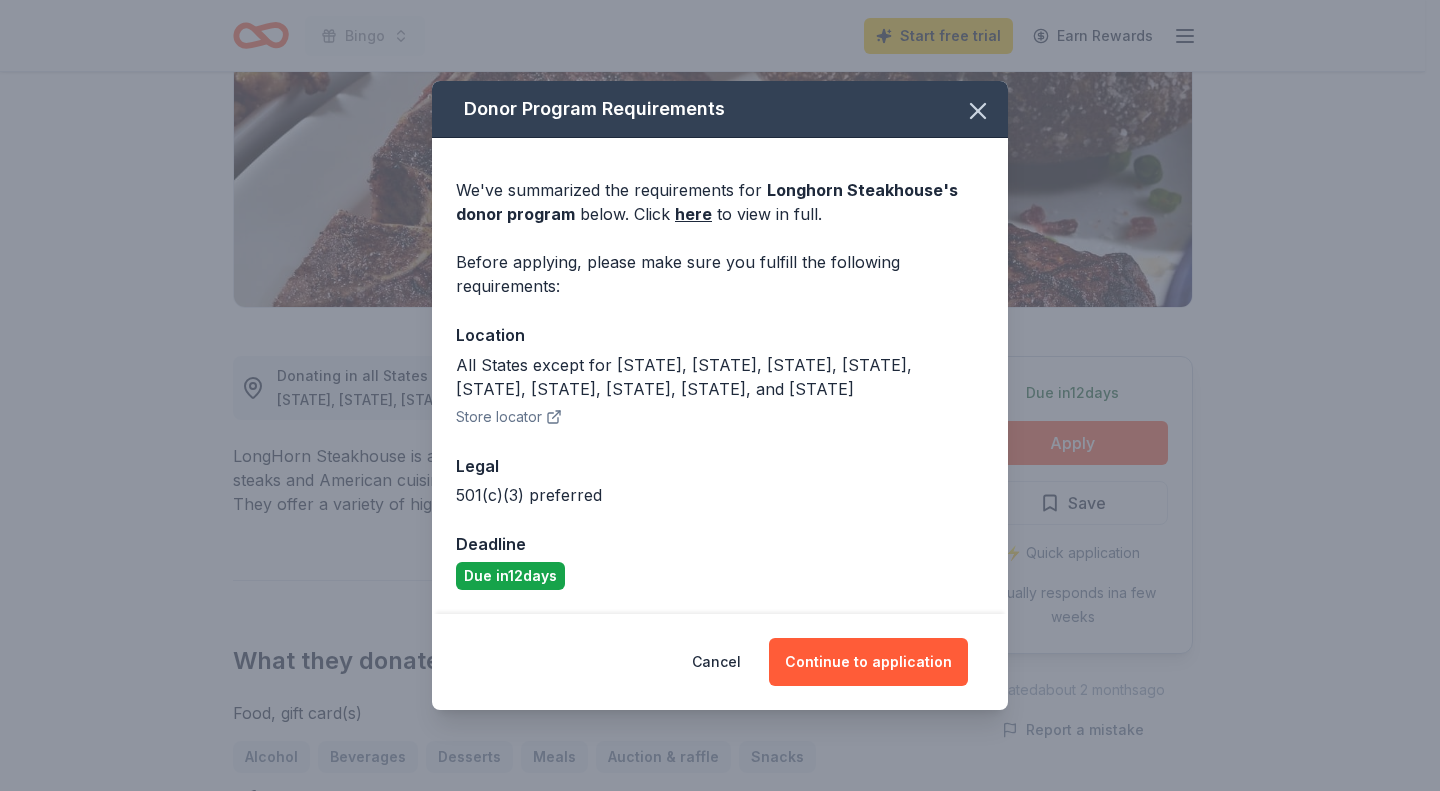 click on "Continue to application" at bounding box center (868, 662) 